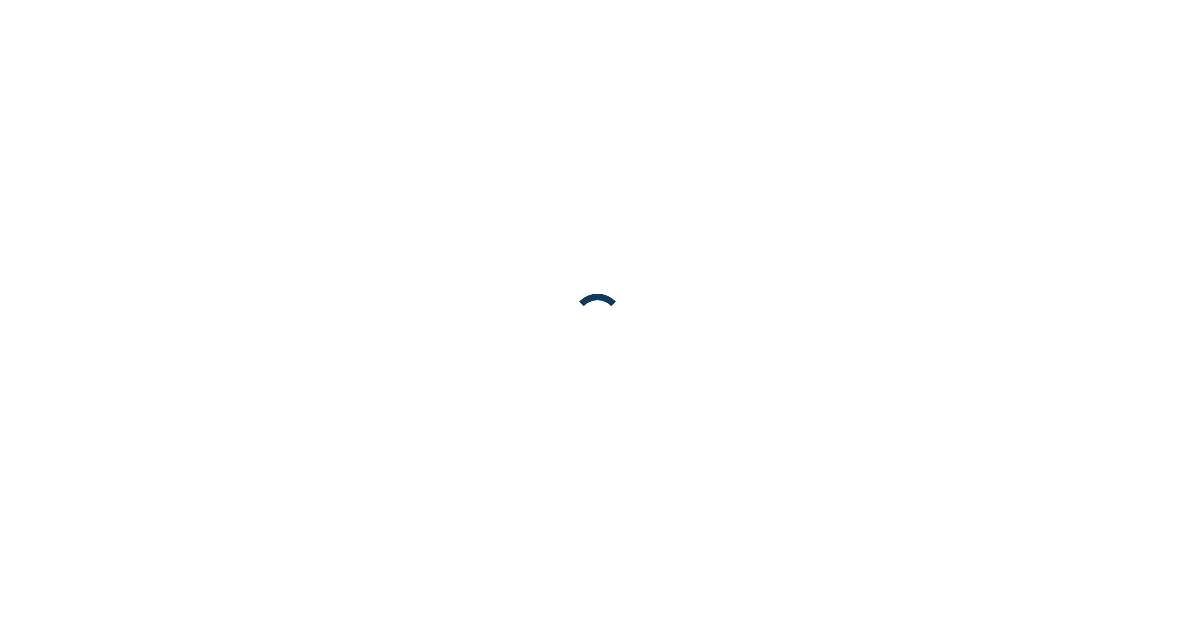 scroll, scrollTop: 0, scrollLeft: 0, axis: both 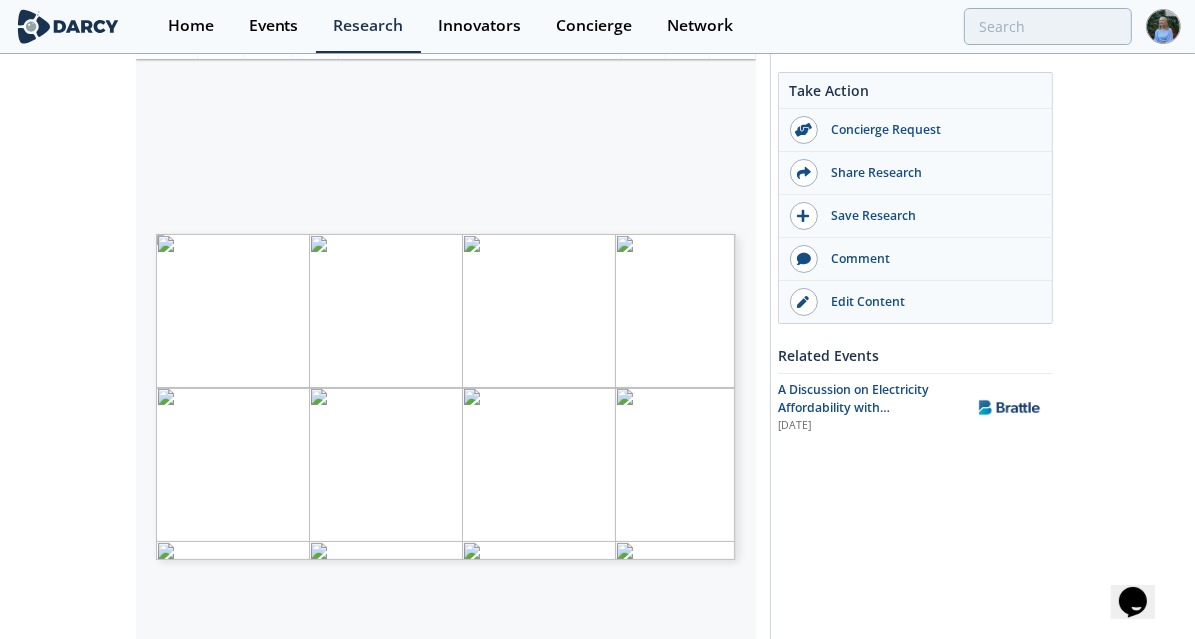 click at bounding box center [575, 685] 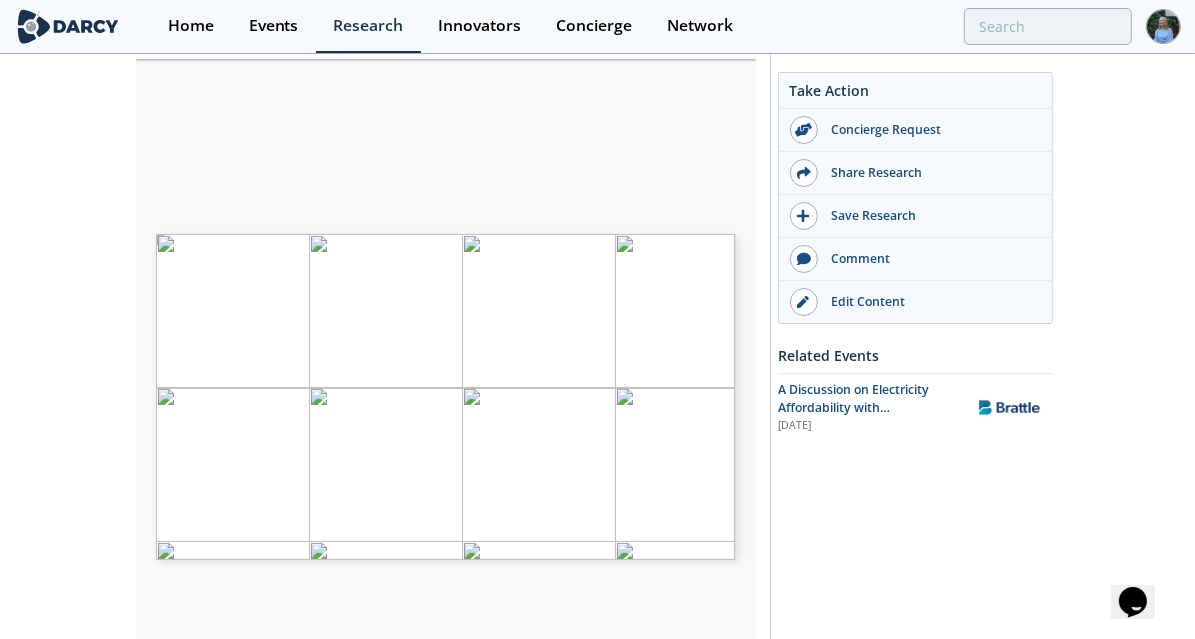 click at bounding box center (761, 615) 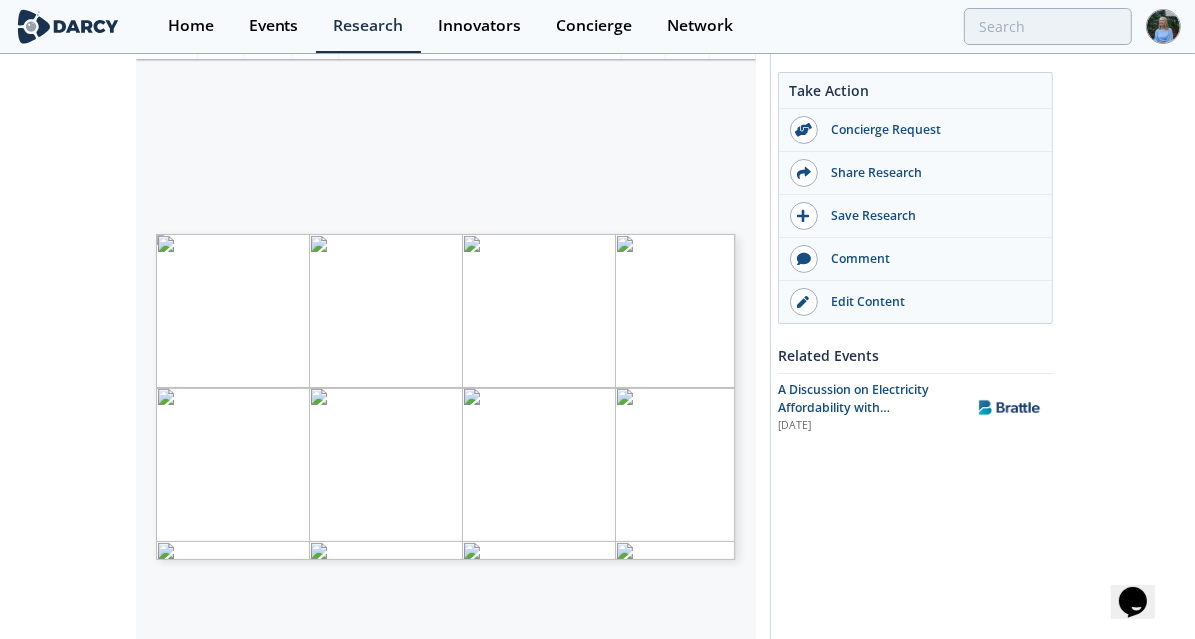 drag, startPoint x: 555, startPoint y: 432, endPoint x: 412, endPoint y: 397, distance: 147.22092 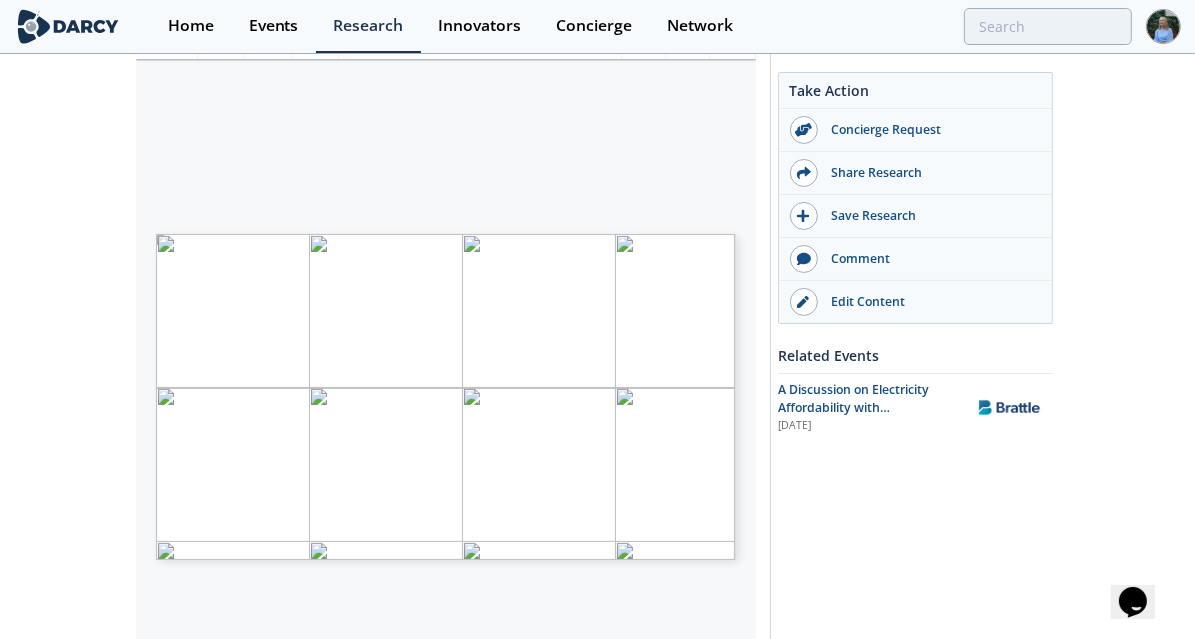click at bounding box center (761, 615) 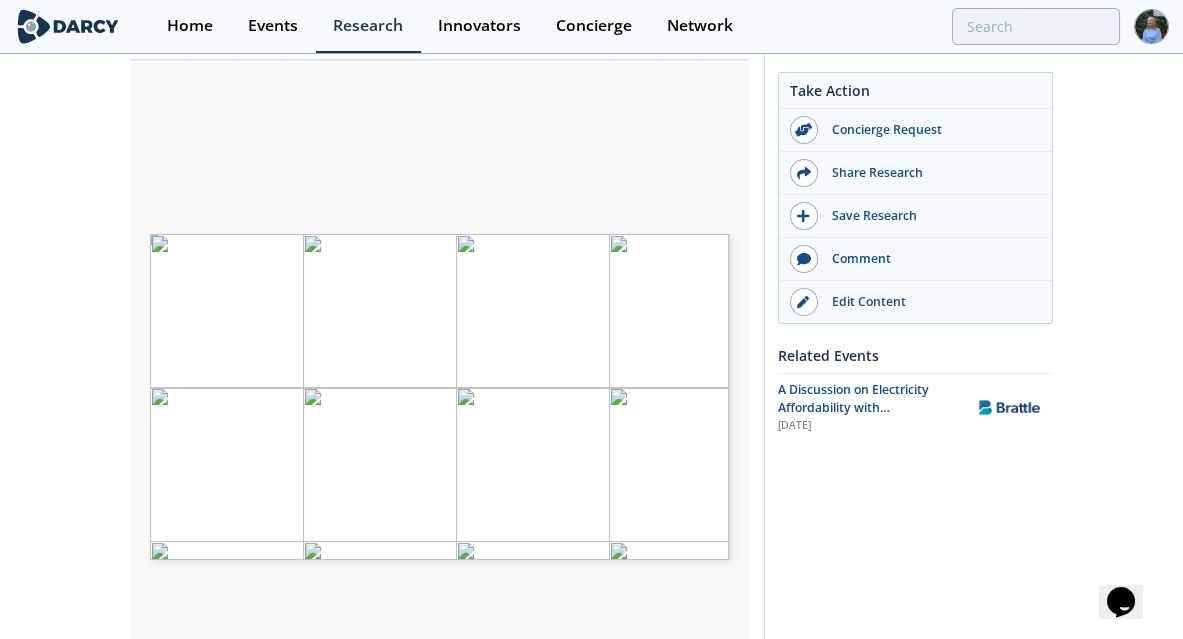 click on "Take Action
Concierge Request
Share Research
Save Research
Comment" at bounding box center [909, 453] 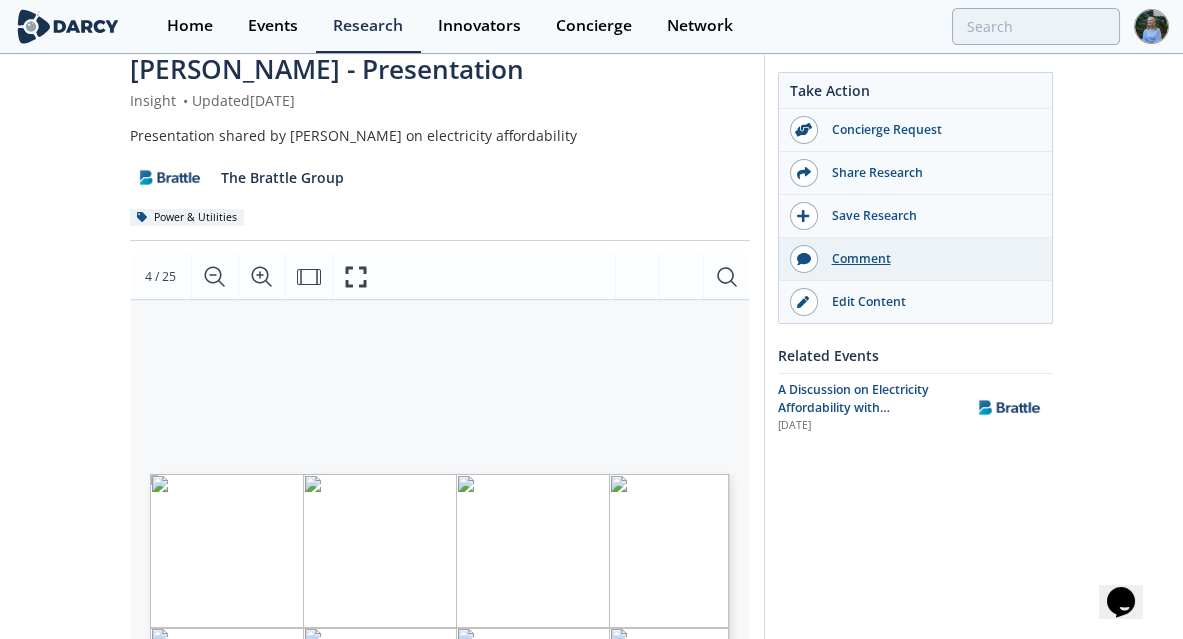 scroll, scrollTop: 0, scrollLeft: 0, axis: both 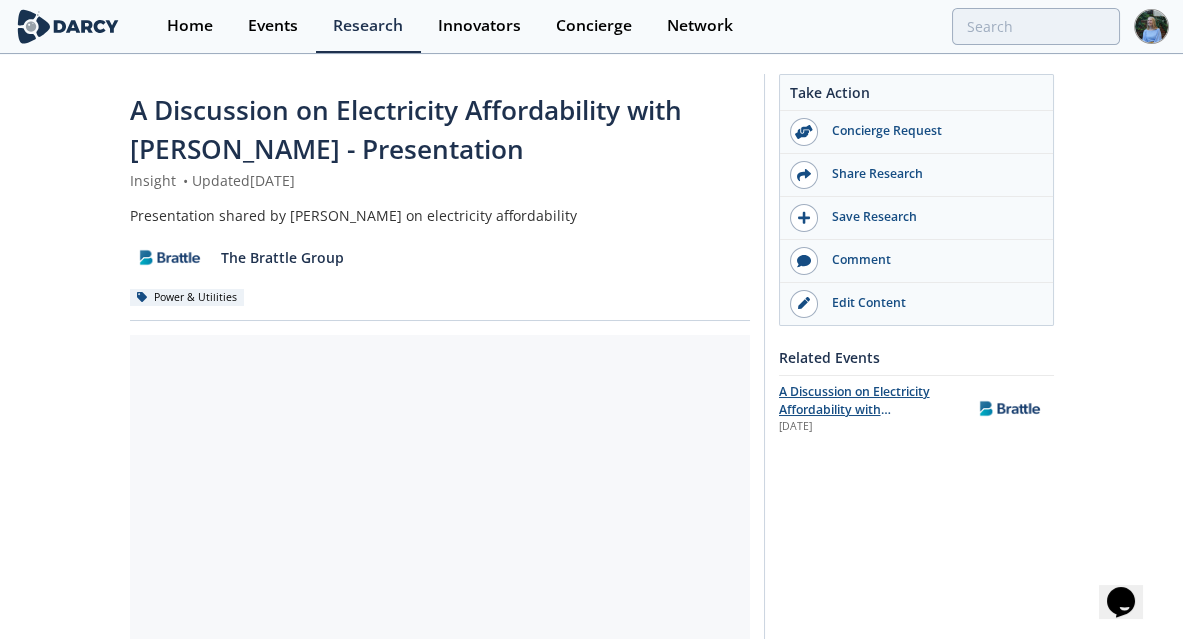 click on "A Discussion on Electricity Affordability with [PERSON_NAME]" at bounding box center (854, 410) 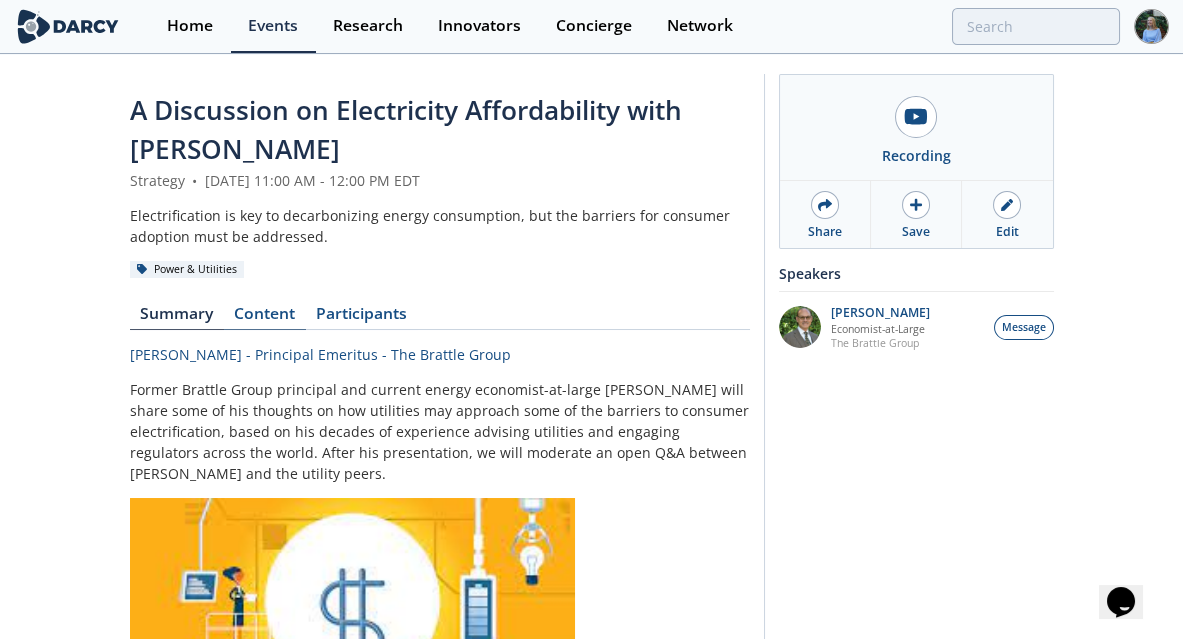click on "Content" at bounding box center (265, 318) 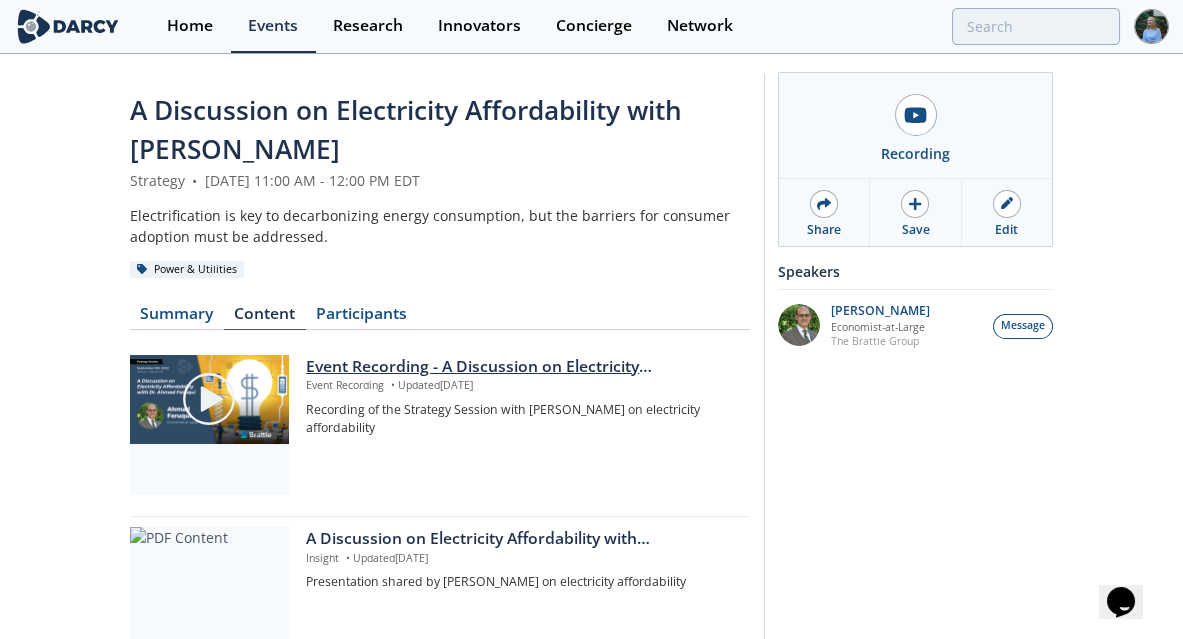 scroll, scrollTop: 115, scrollLeft: 0, axis: vertical 